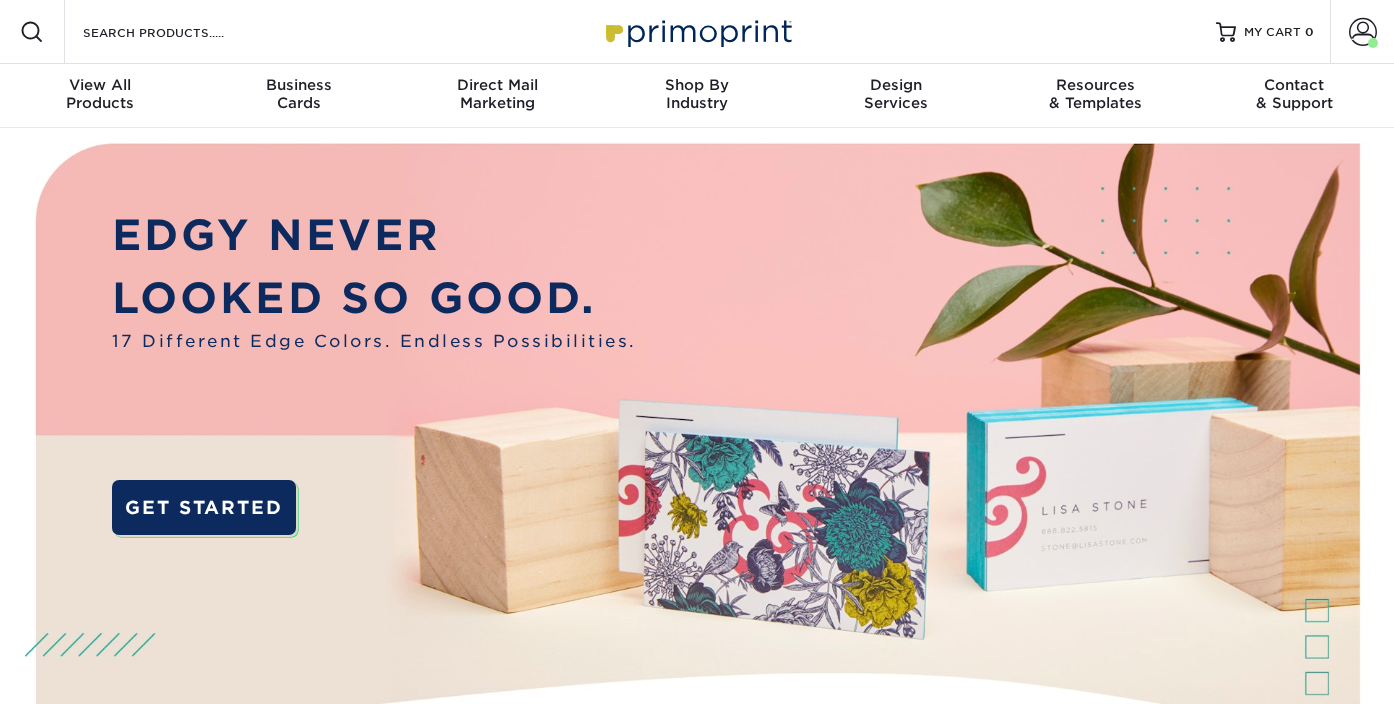 scroll, scrollTop: 0, scrollLeft: 0, axis: both 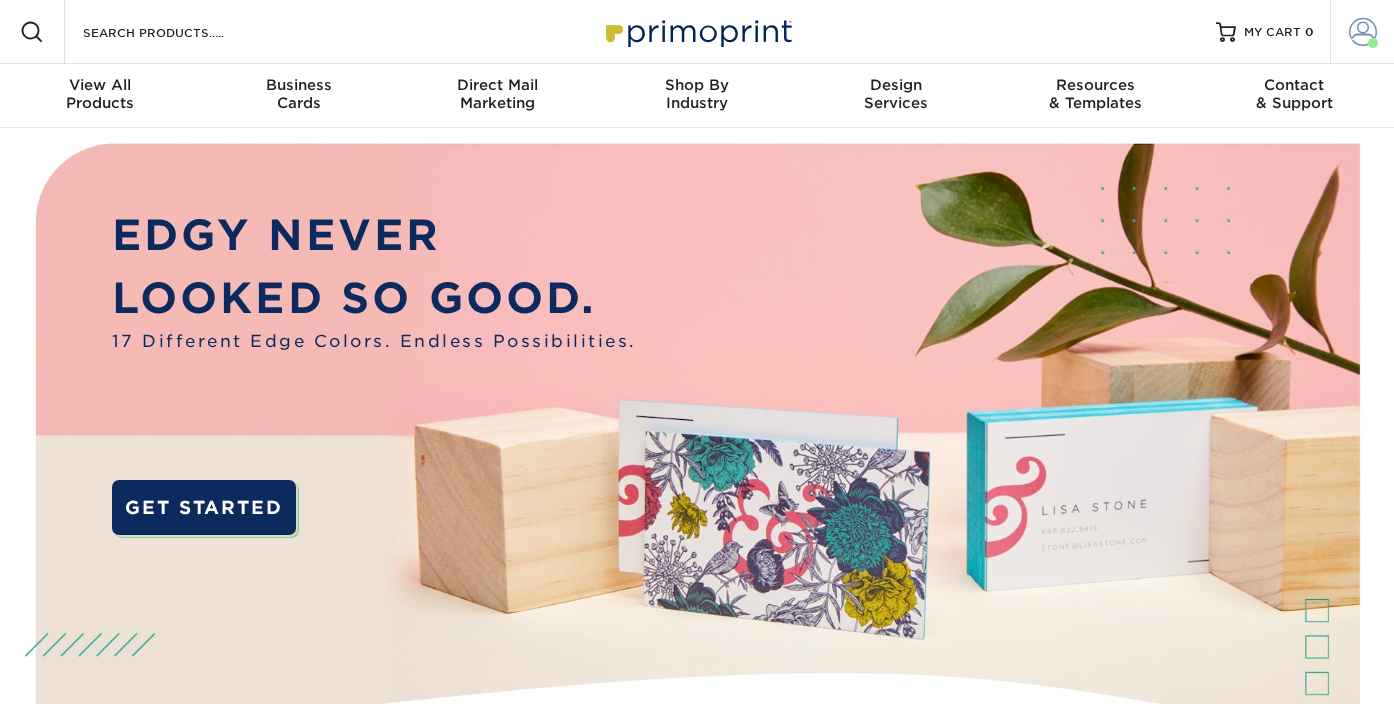 click on "Account" at bounding box center (1362, 32) 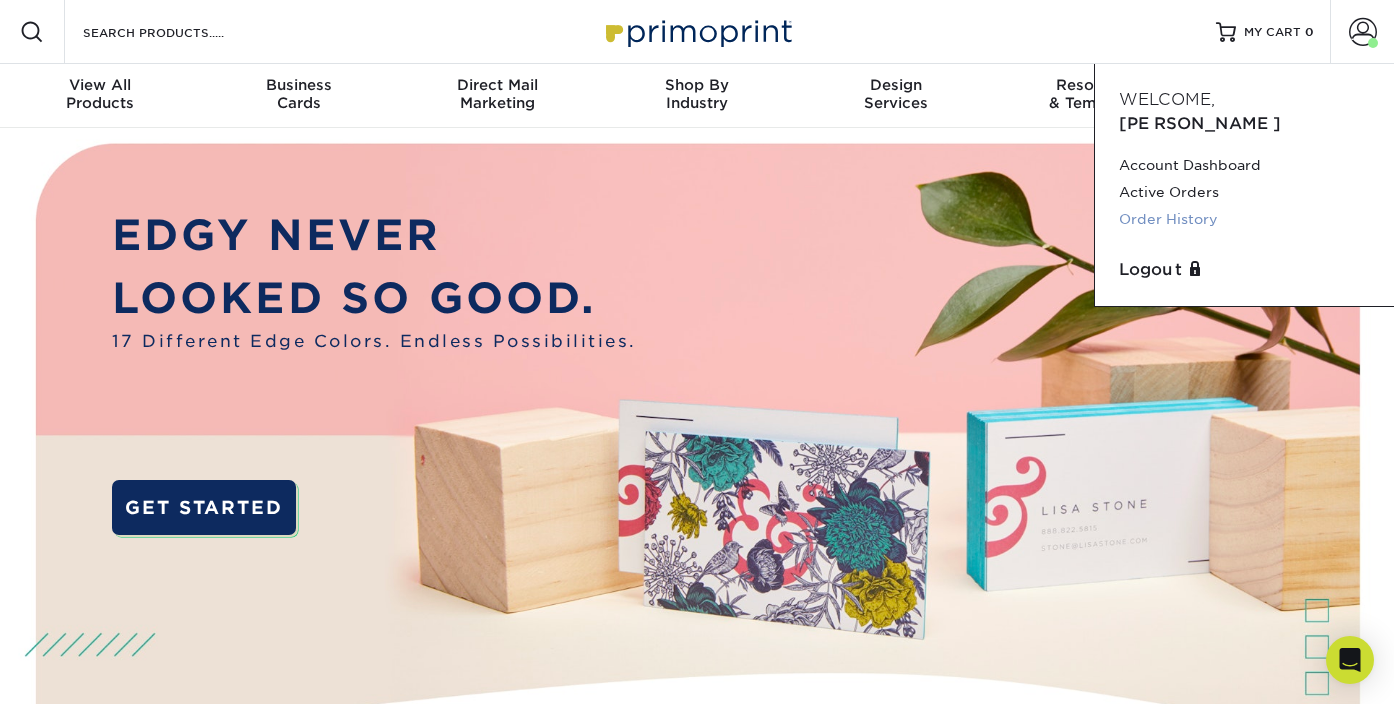 click on "Order History" at bounding box center (1244, 219) 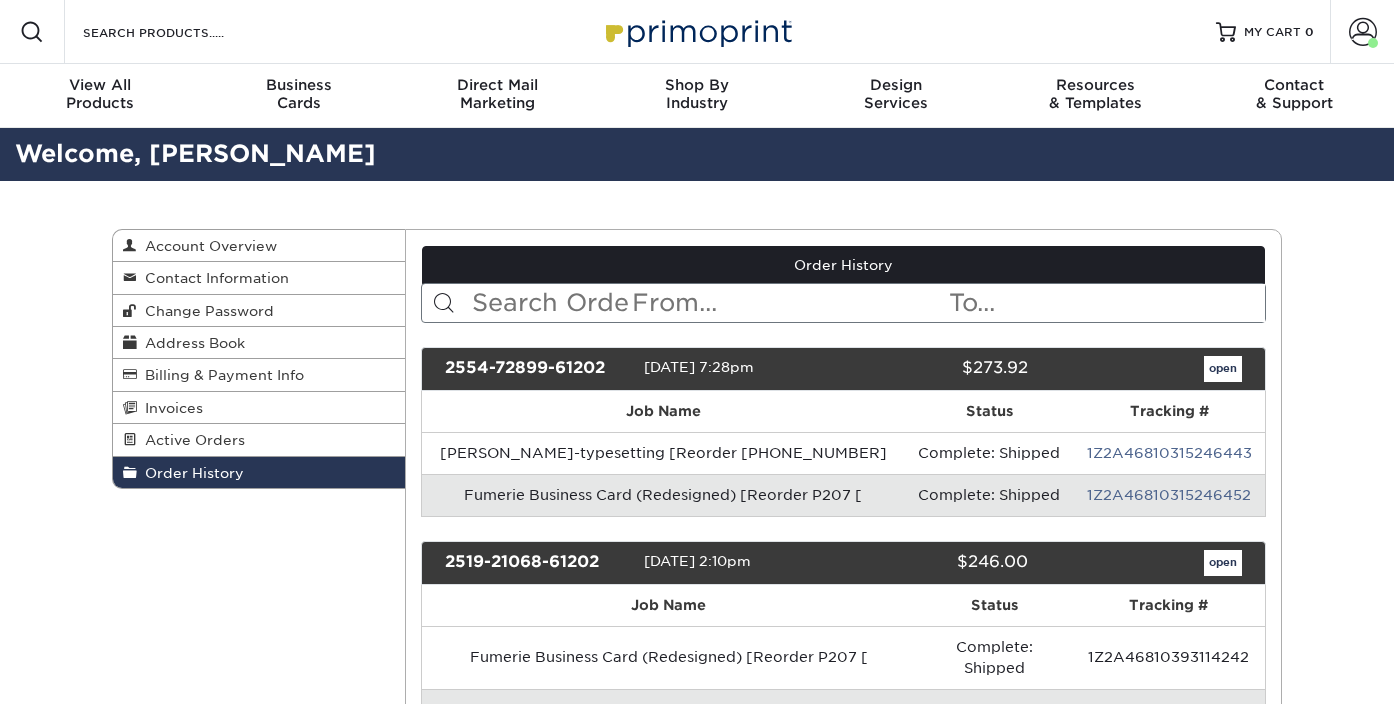 scroll, scrollTop: 0, scrollLeft: 0, axis: both 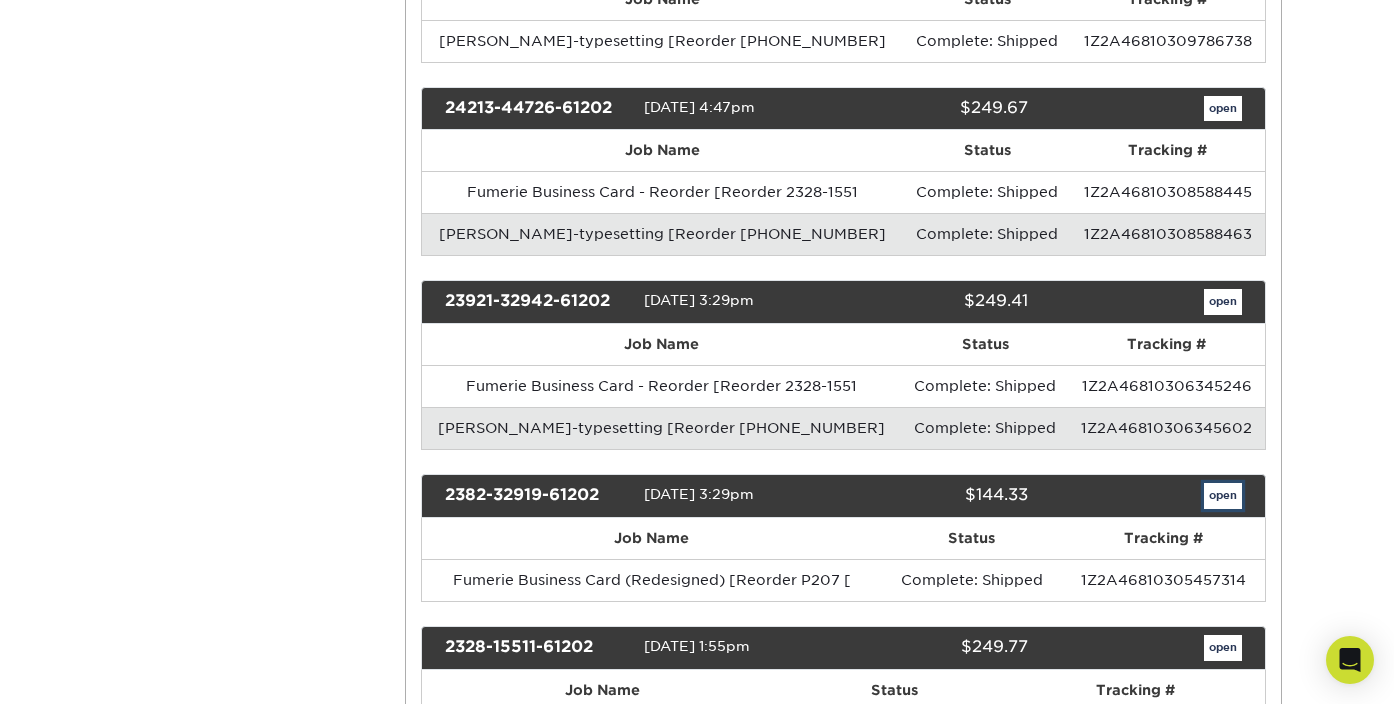 click on "open" at bounding box center [1223, 496] 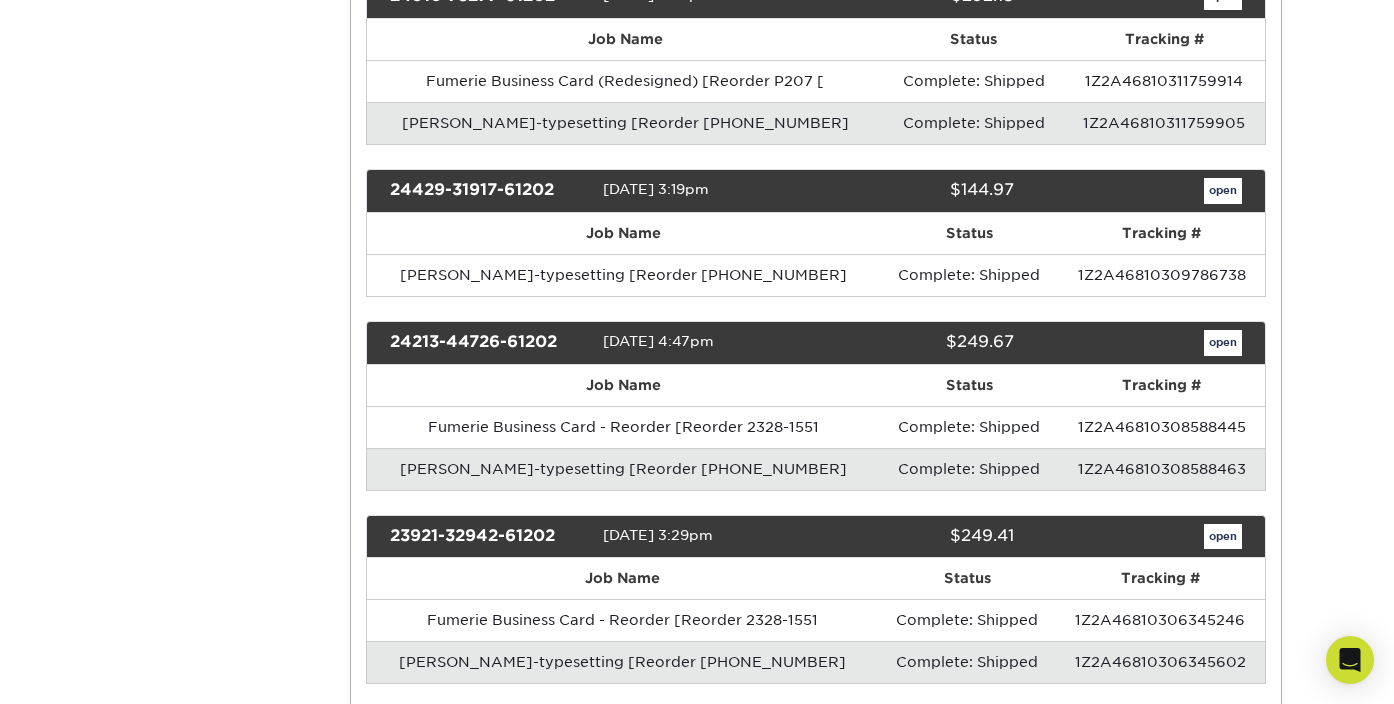 scroll, scrollTop: 0, scrollLeft: 0, axis: both 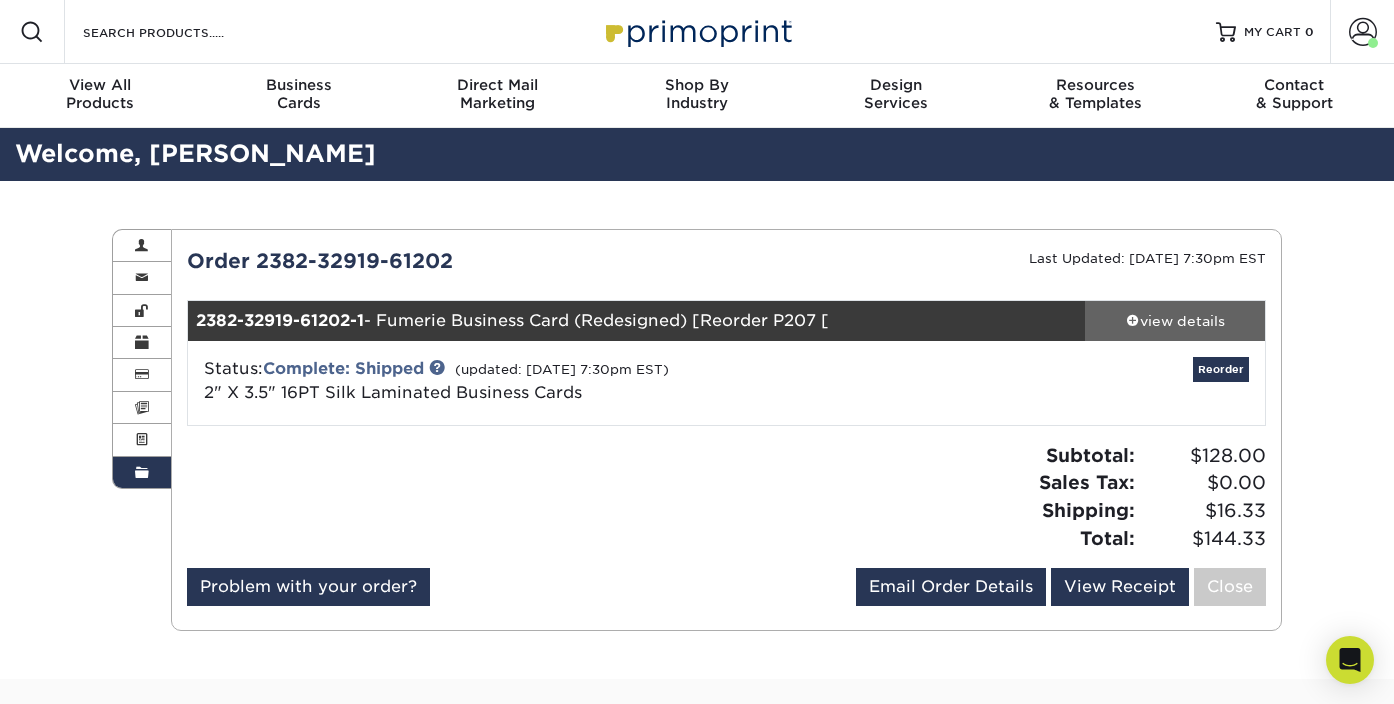 click on "view details" at bounding box center [1175, 321] 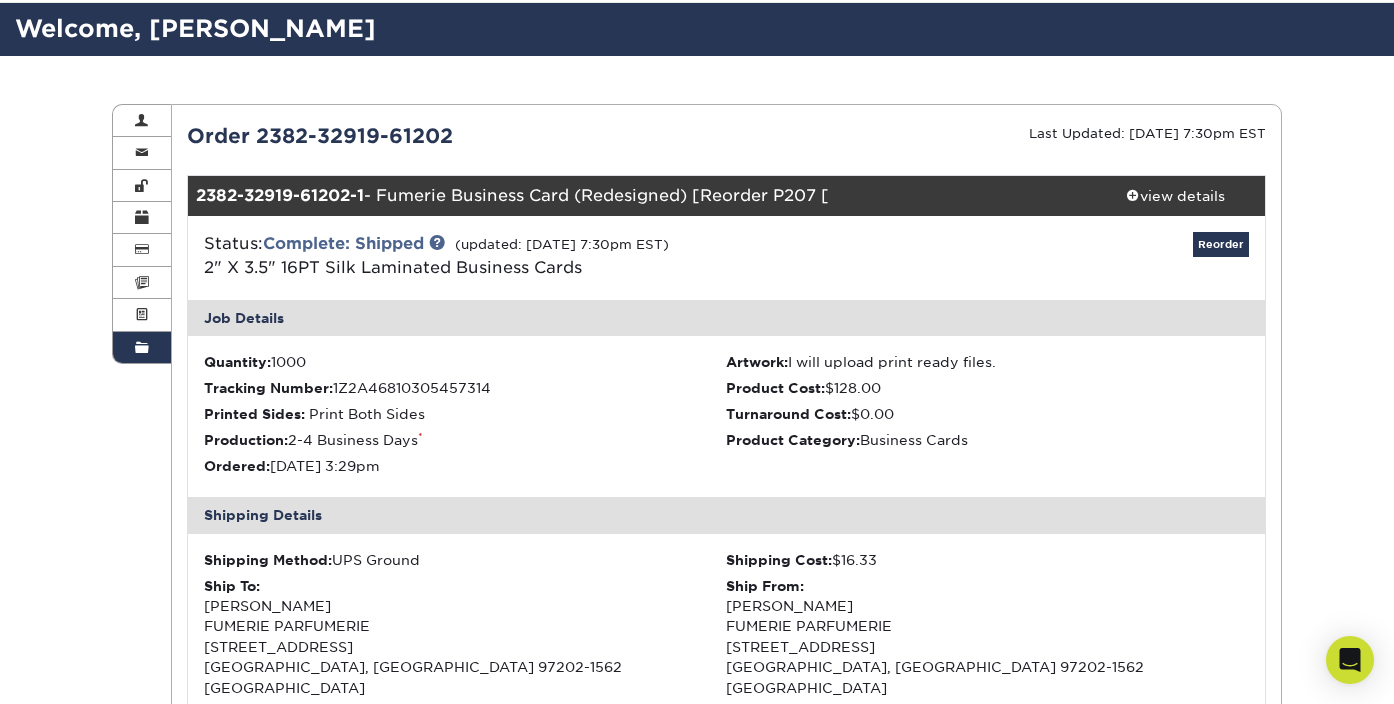 scroll, scrollTop: 119, scrollLeft: 0, axis: vertical 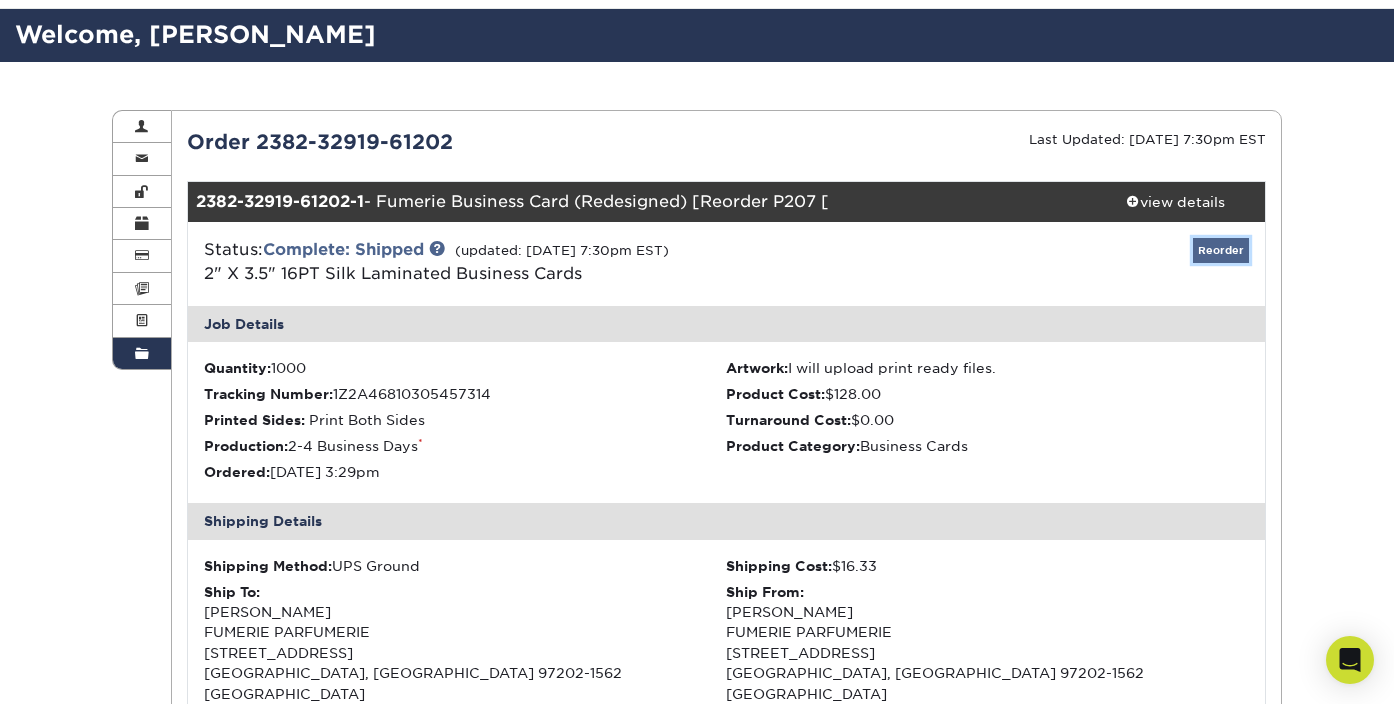 click on "Reorder" at bounding box center [1221, 250] 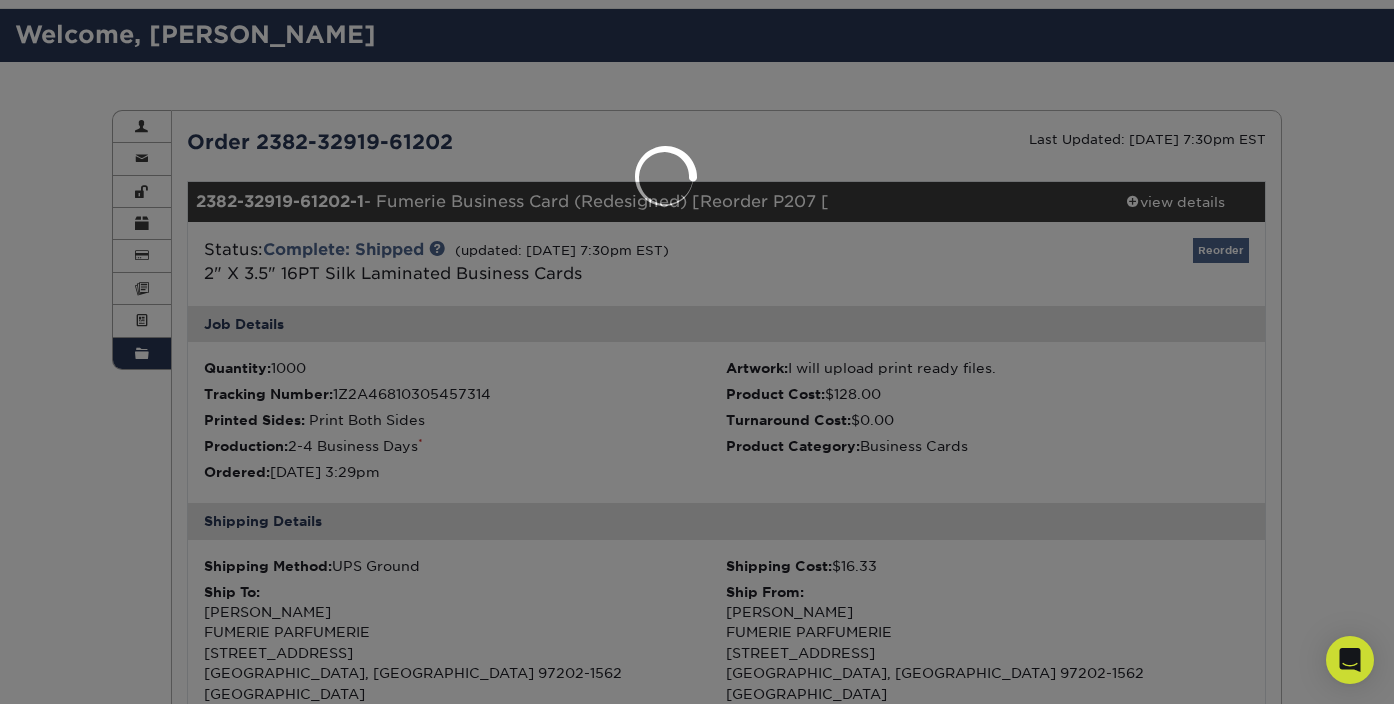 select on "48563" 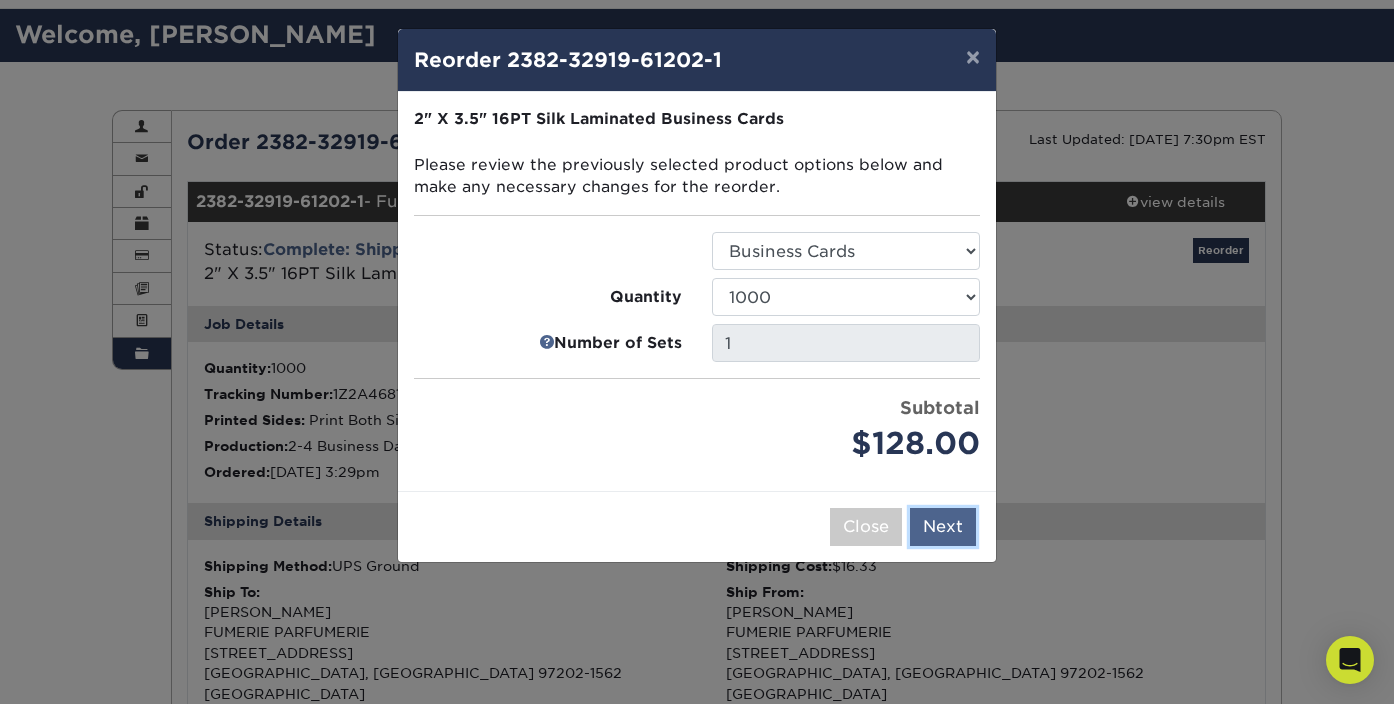 click on "Next" at bounding box center (943, 527) 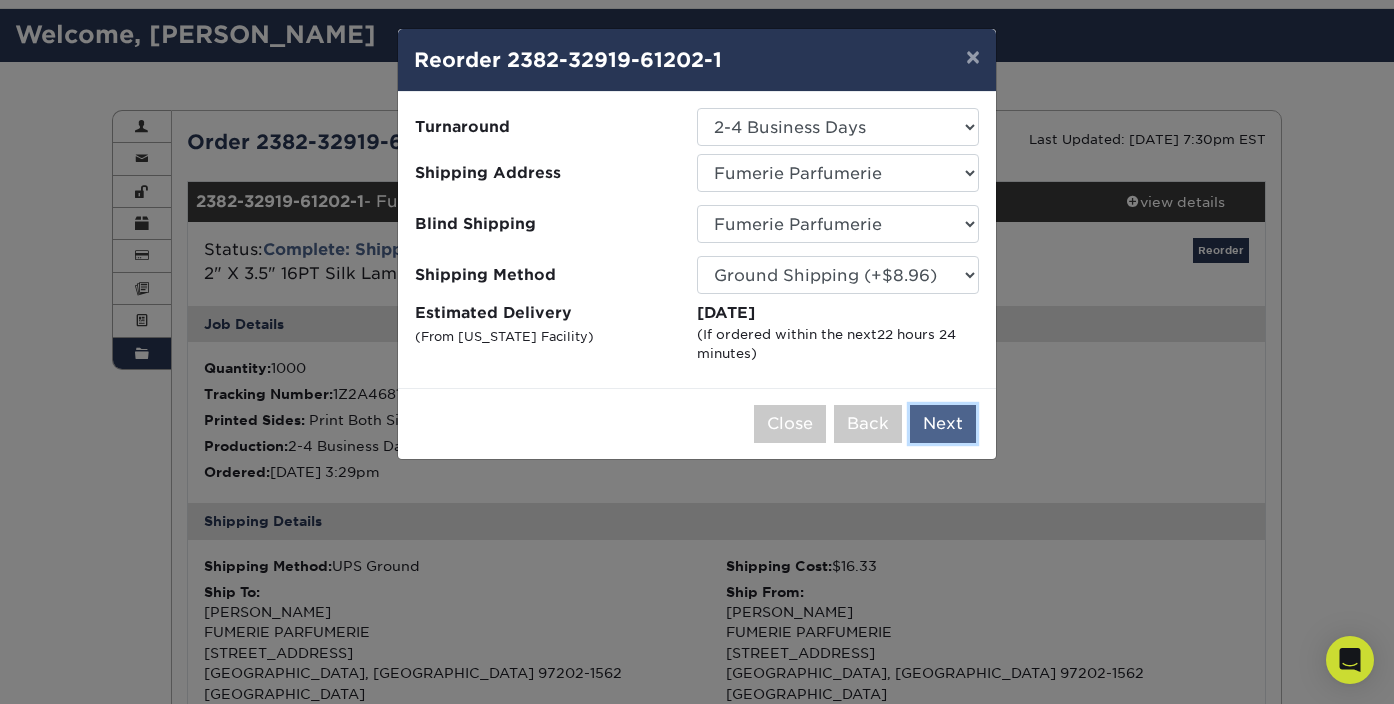 click on "Next" at bounding box center [943, 424] 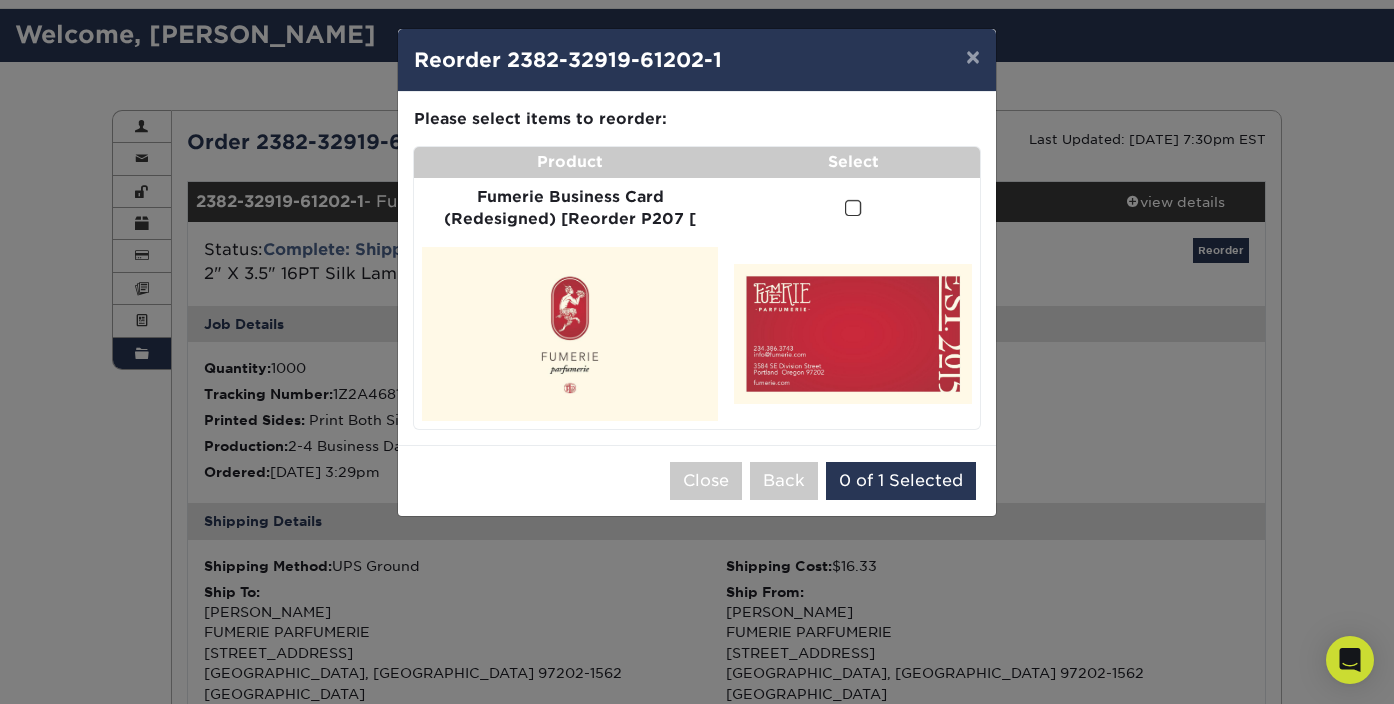 click at bounding box center [853, 208] 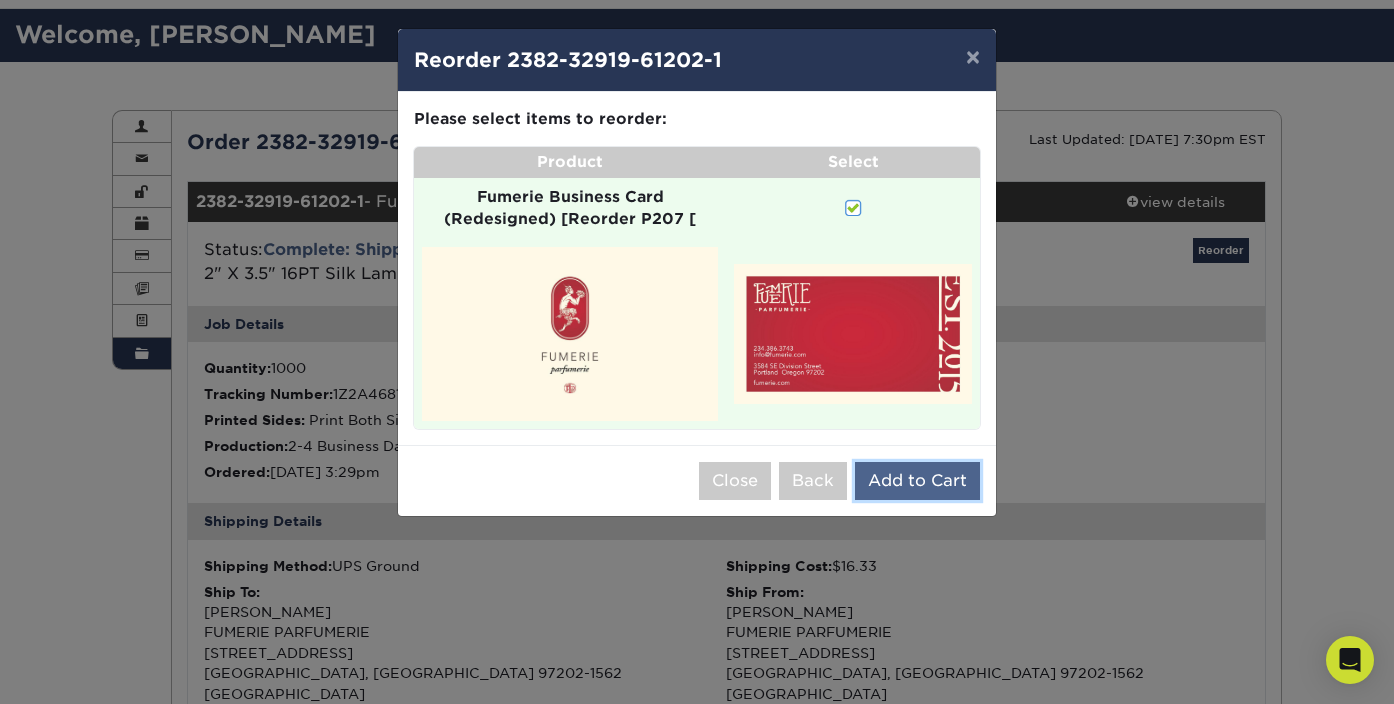 click on "Add to Cart" at bounding box center (917, 481) 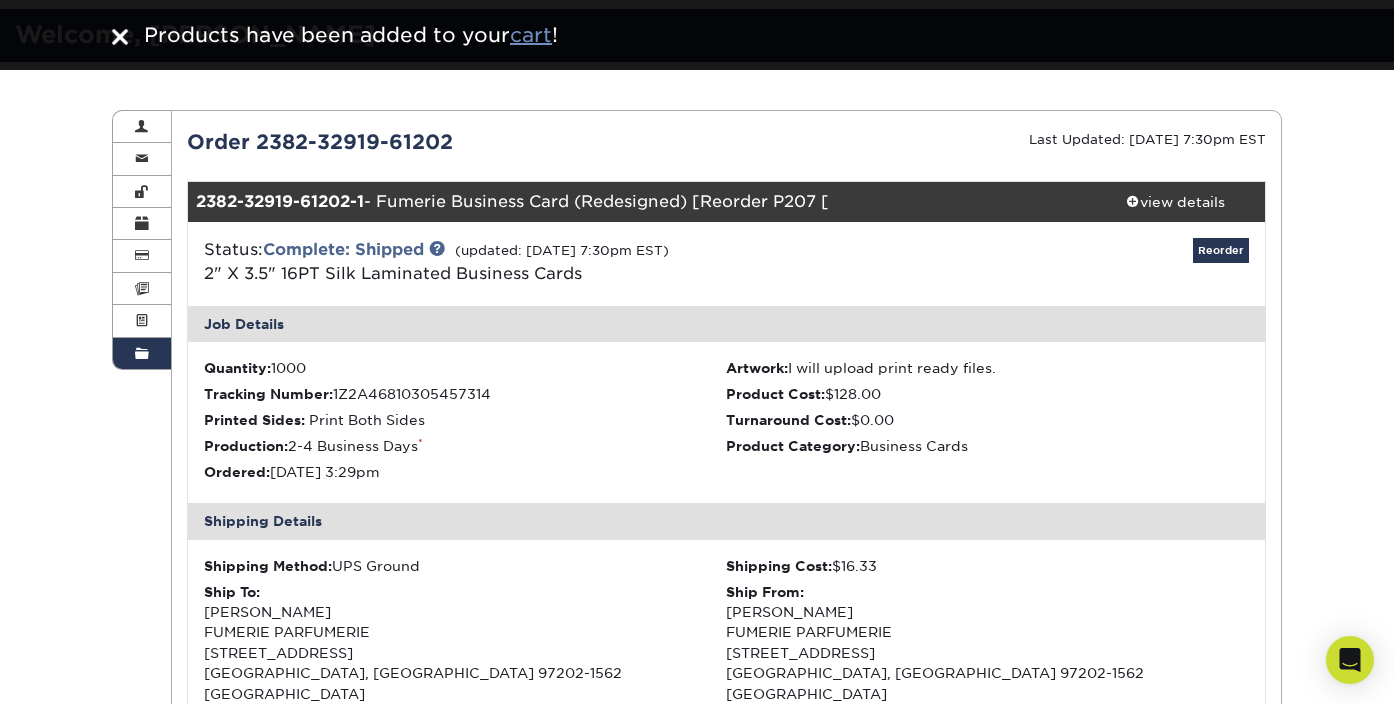 click on "cart" at bounding box center [531, 35] 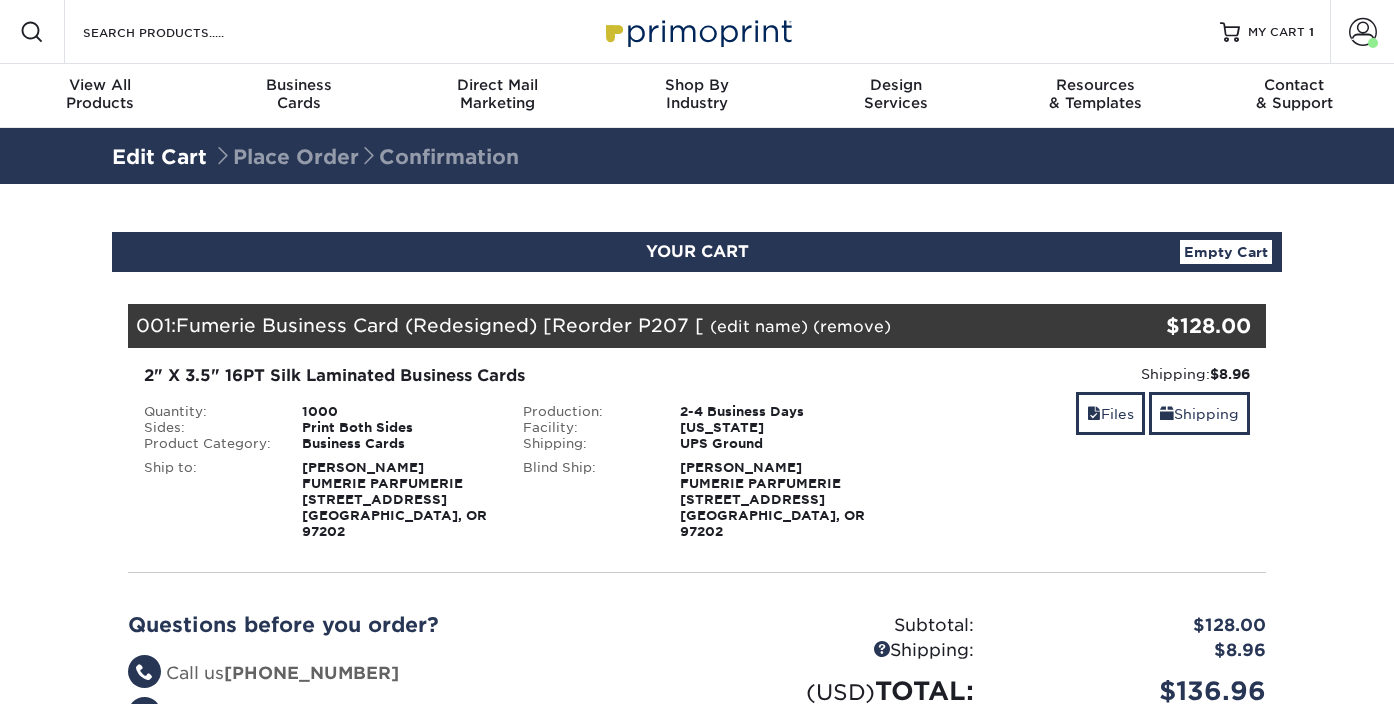 scroll, scrollTop: 0, scrollLeft: 0, axis: both 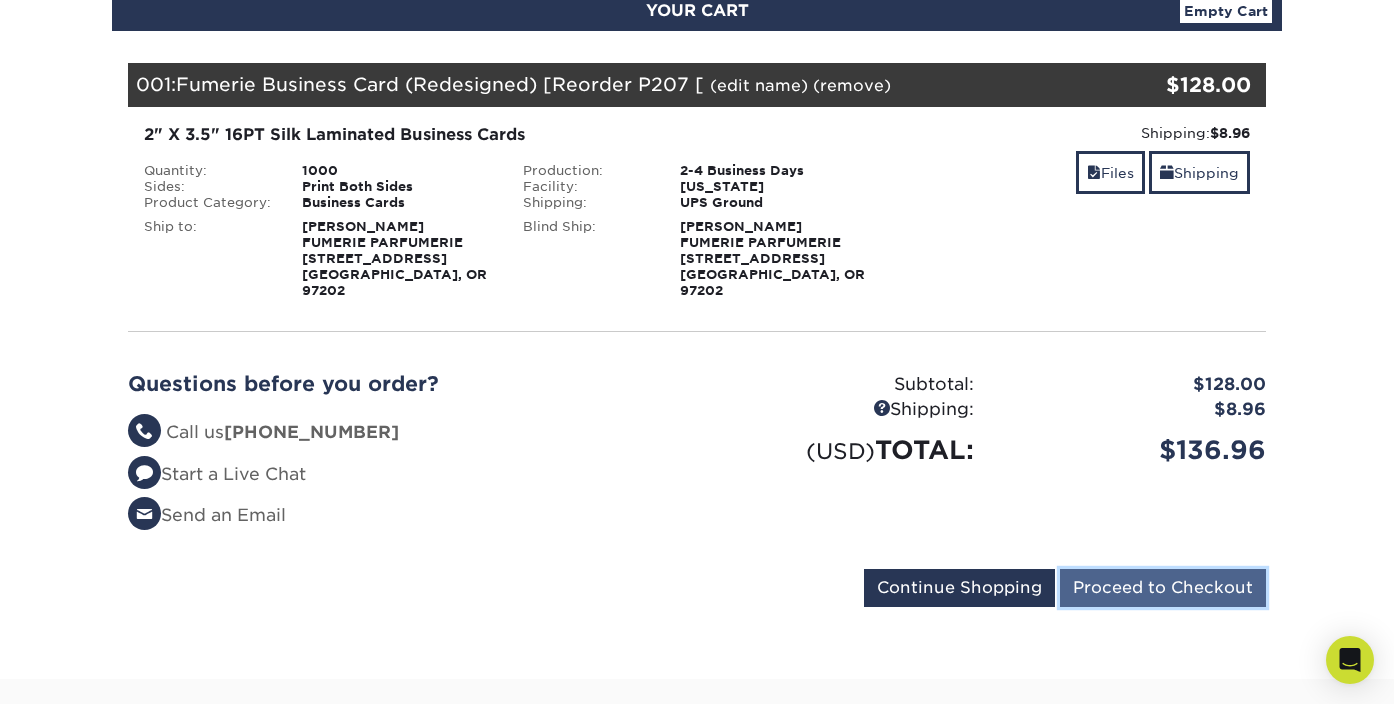 click on "Proceed to Checkout" at bounding box center [1163, 588] 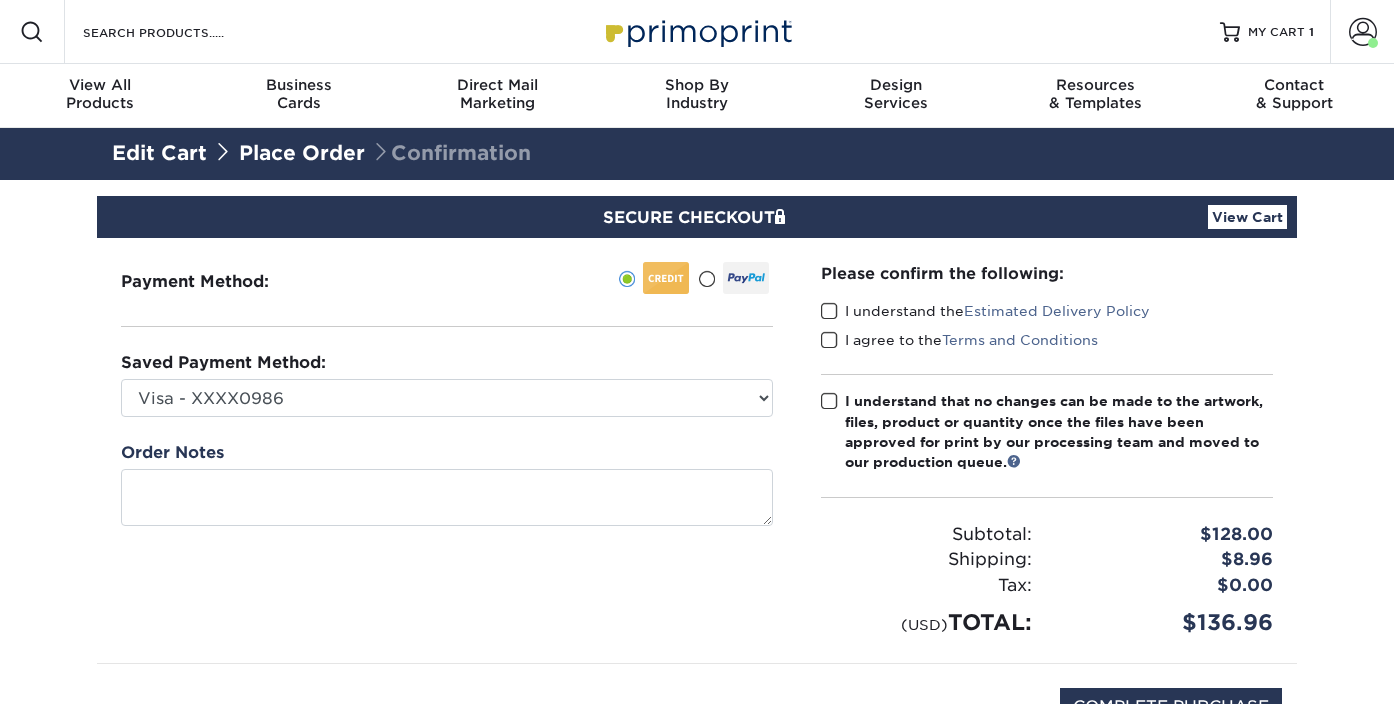 scroll, scrollTop: 0, scrollLeft: 0, axis: both 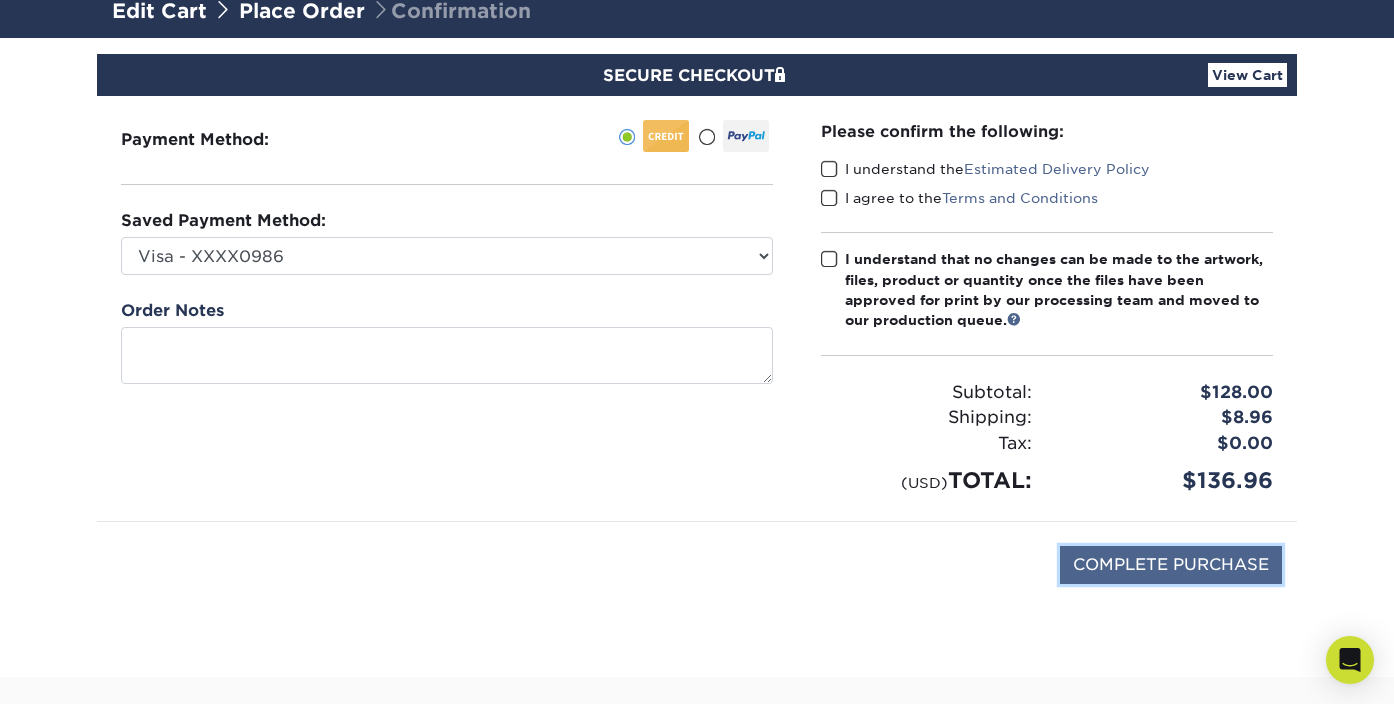 click on "COMPLETE PURCHASE" at bounding box center [1171, 565] 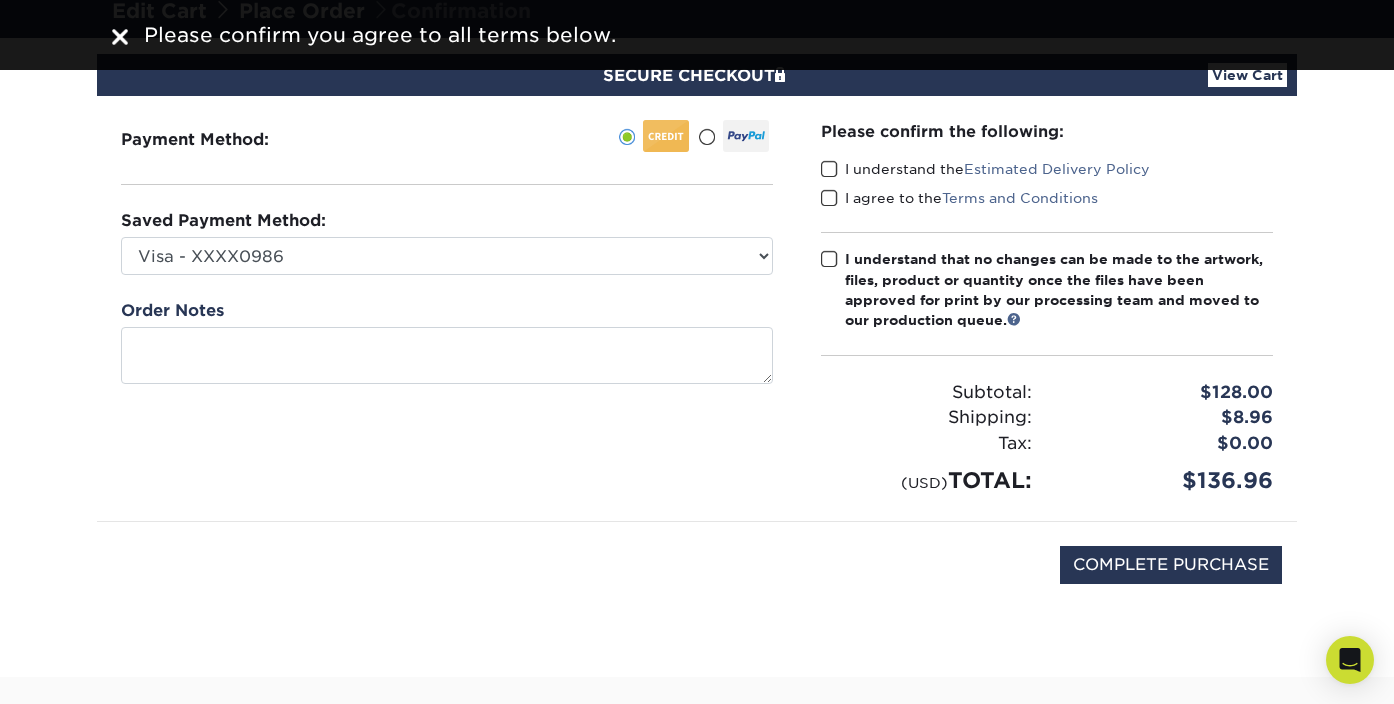 click at bounding box center (829, 169) 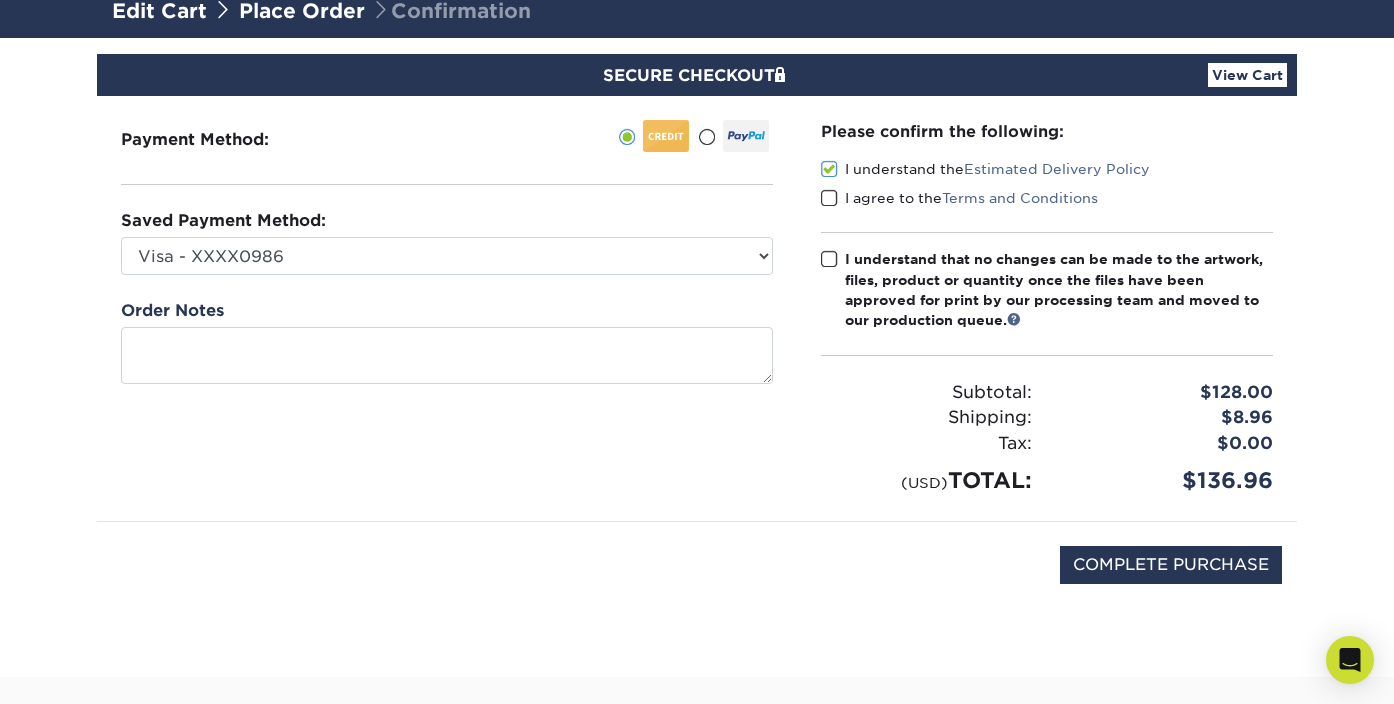 click at bounding box center [829, 198] 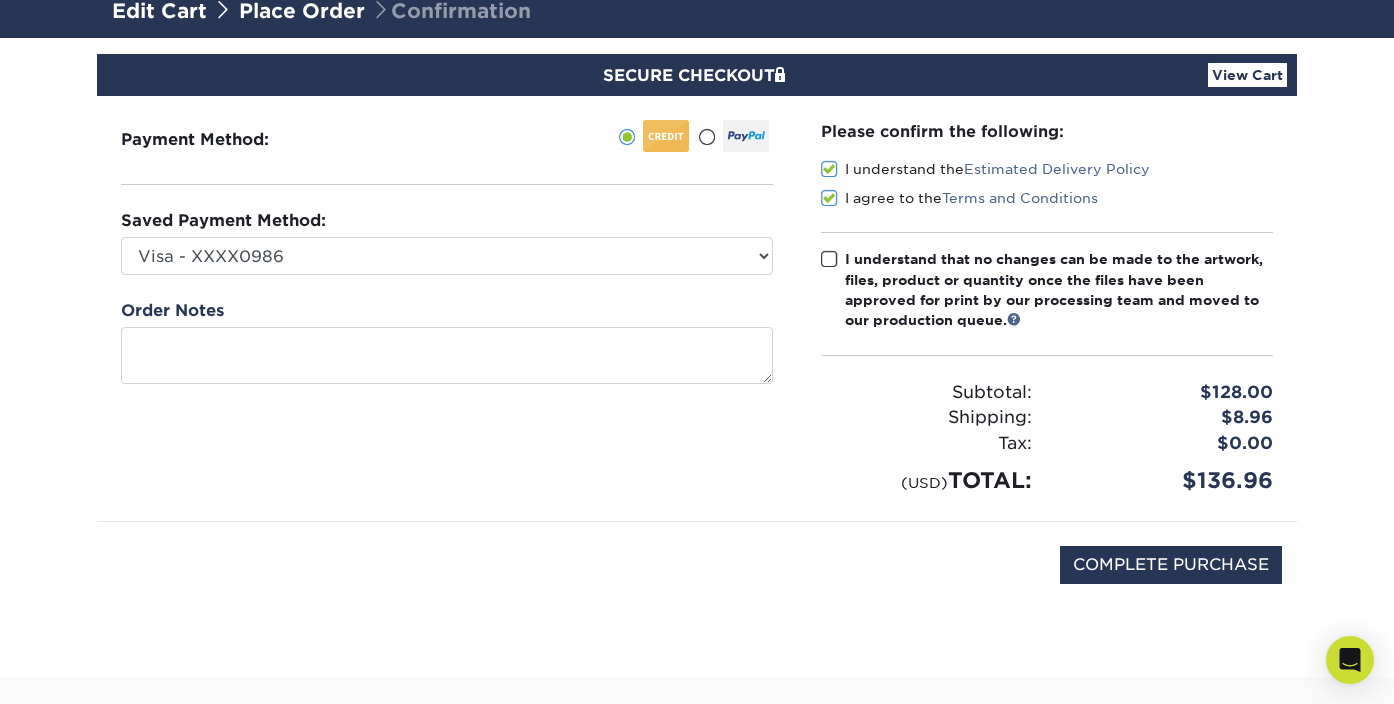 click at bounding box center (829, 259) 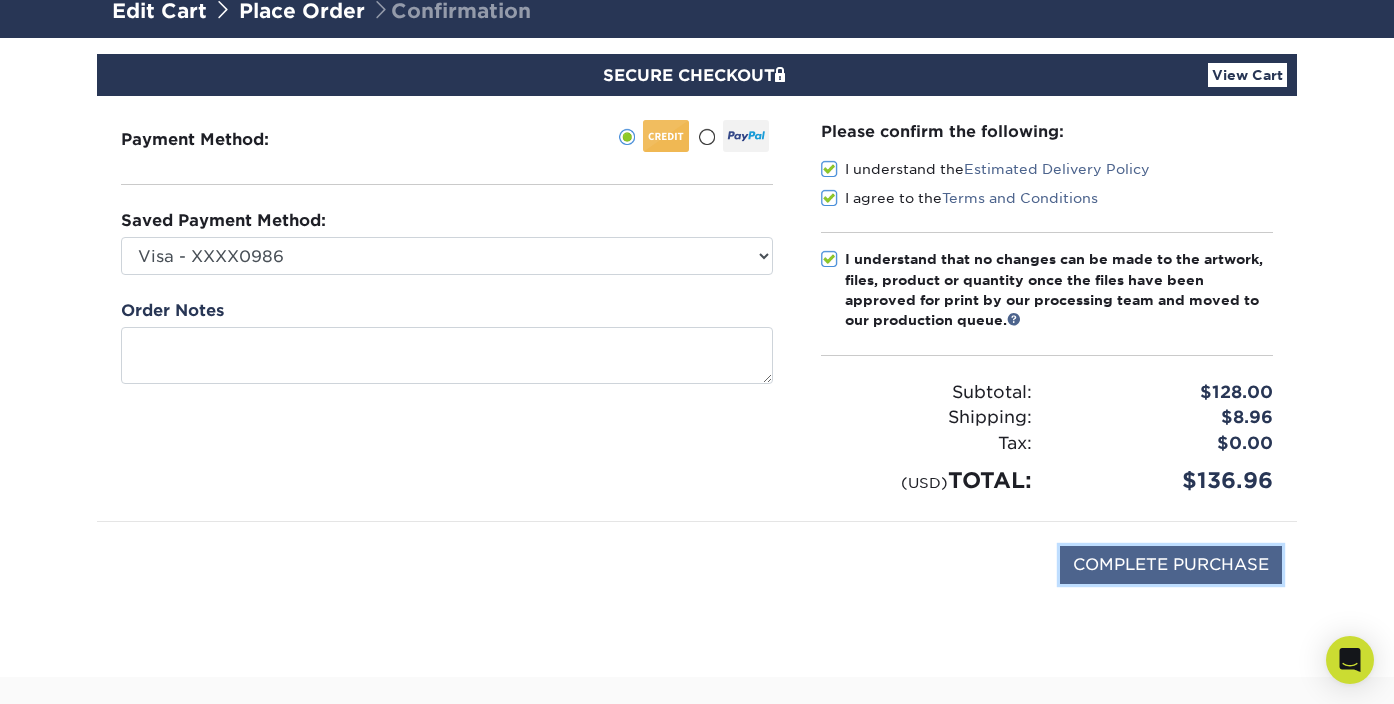 click on "COMPLETE PURCHASE" at bounding box center [1171, 565] 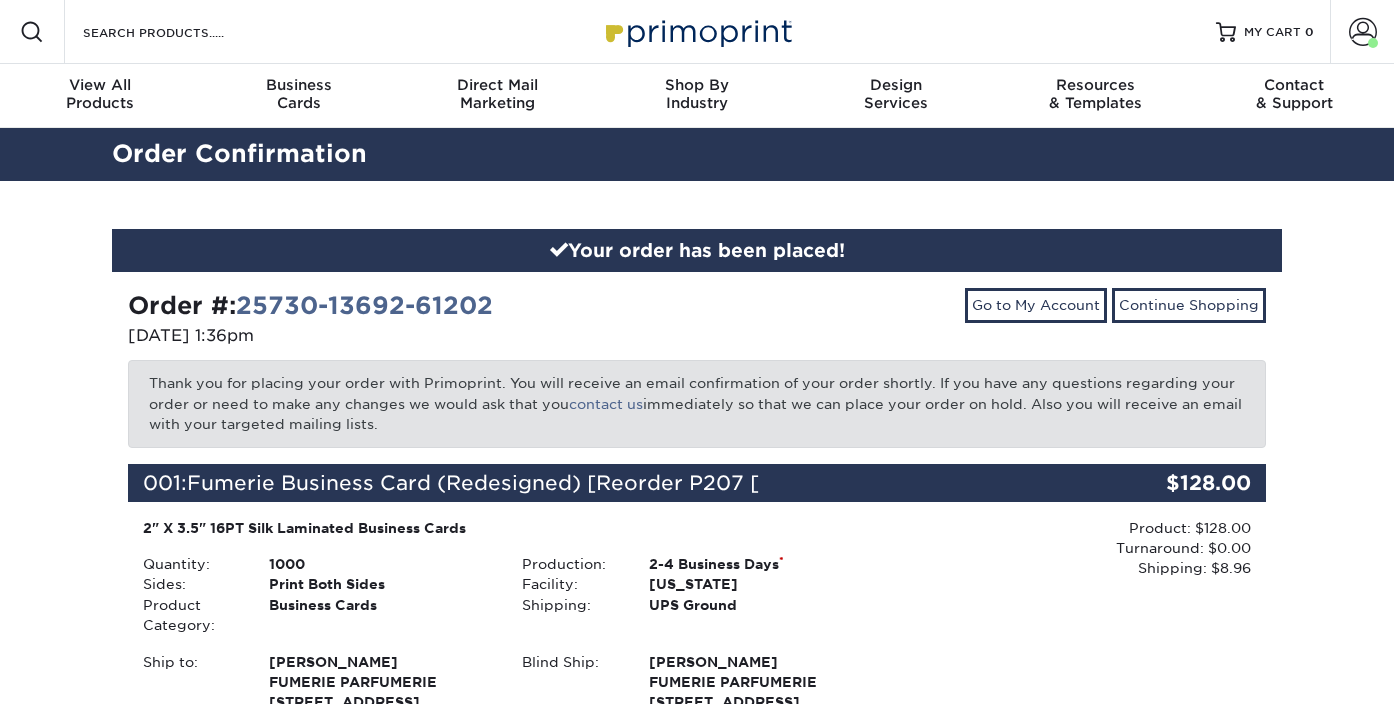 scroll, scrollTop: 0, scrollLeft: 0, axis: both 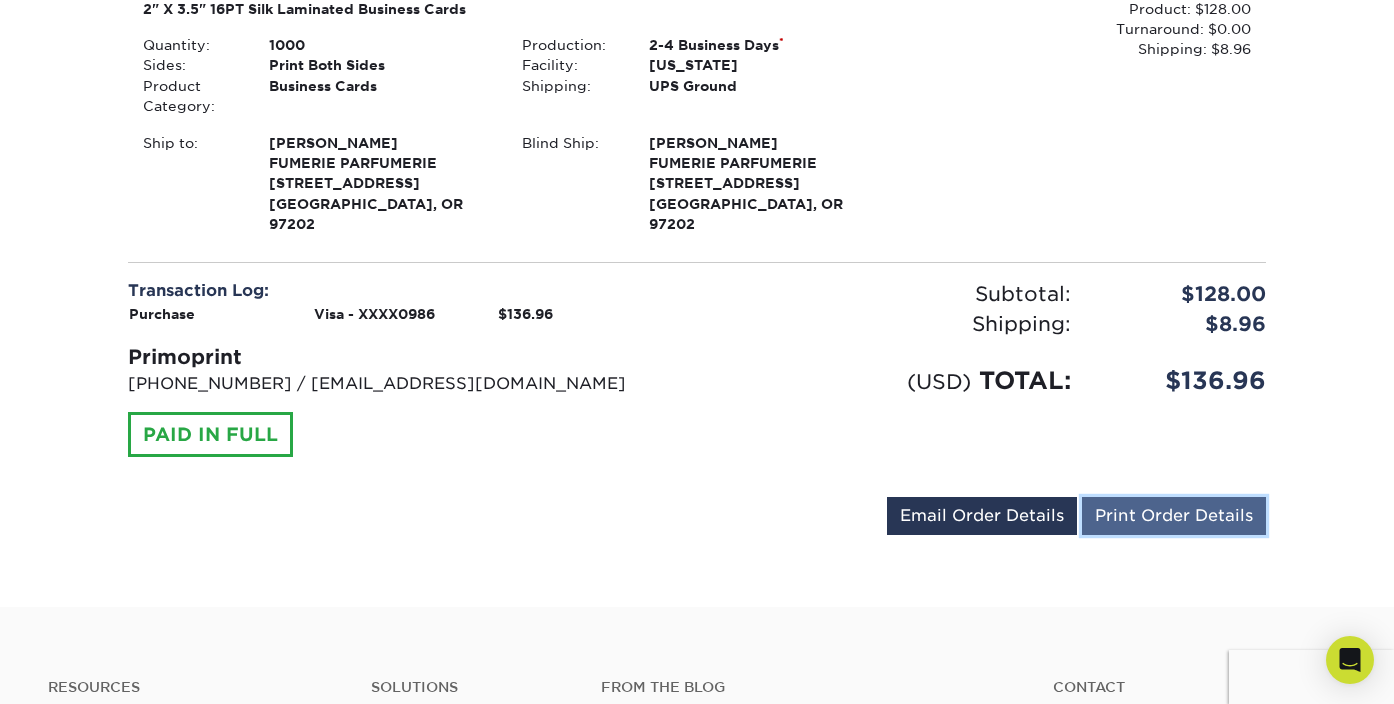click on "Print Order Details" at bounding box center [1174, 516] 